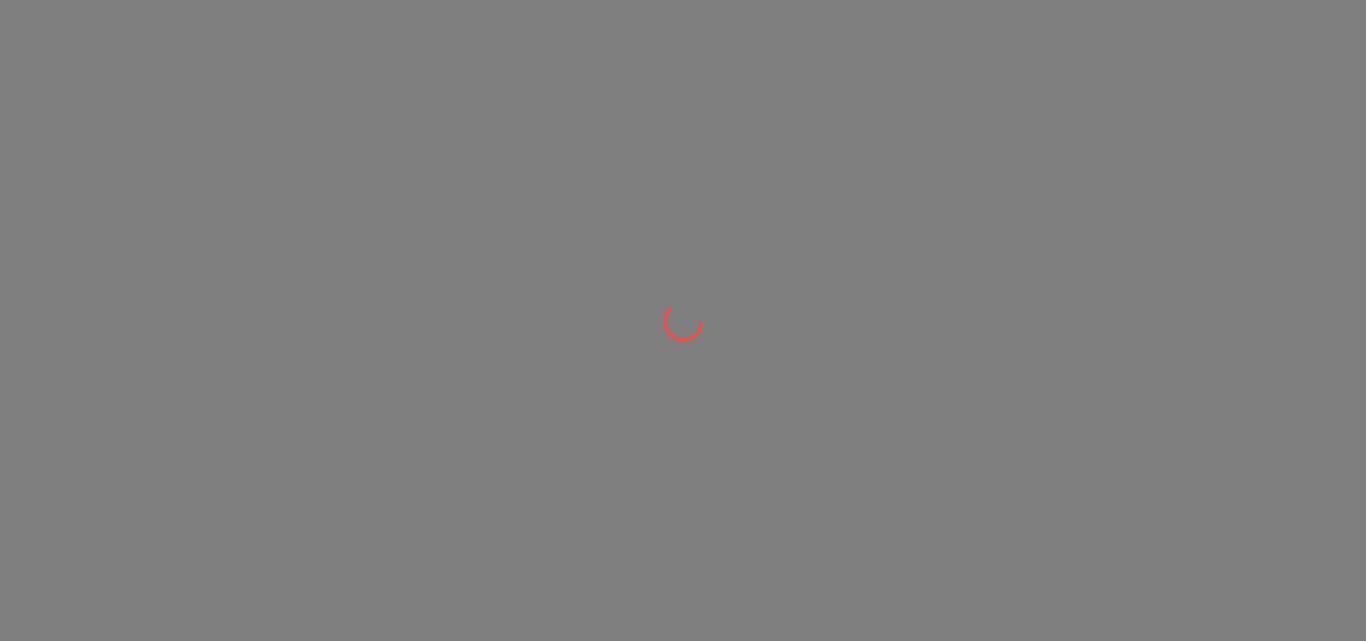 scroll, scrollTop: 0, scrollLeft: 0, axis: both 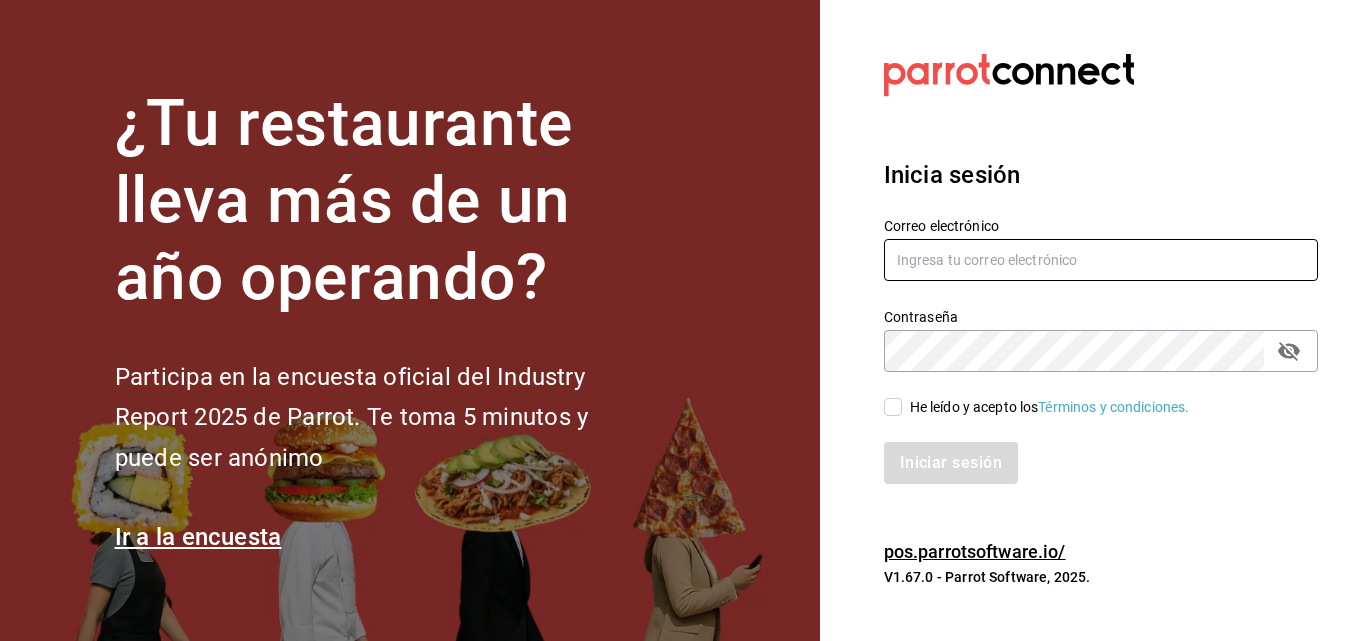 click at bounding box center (1101, 260) 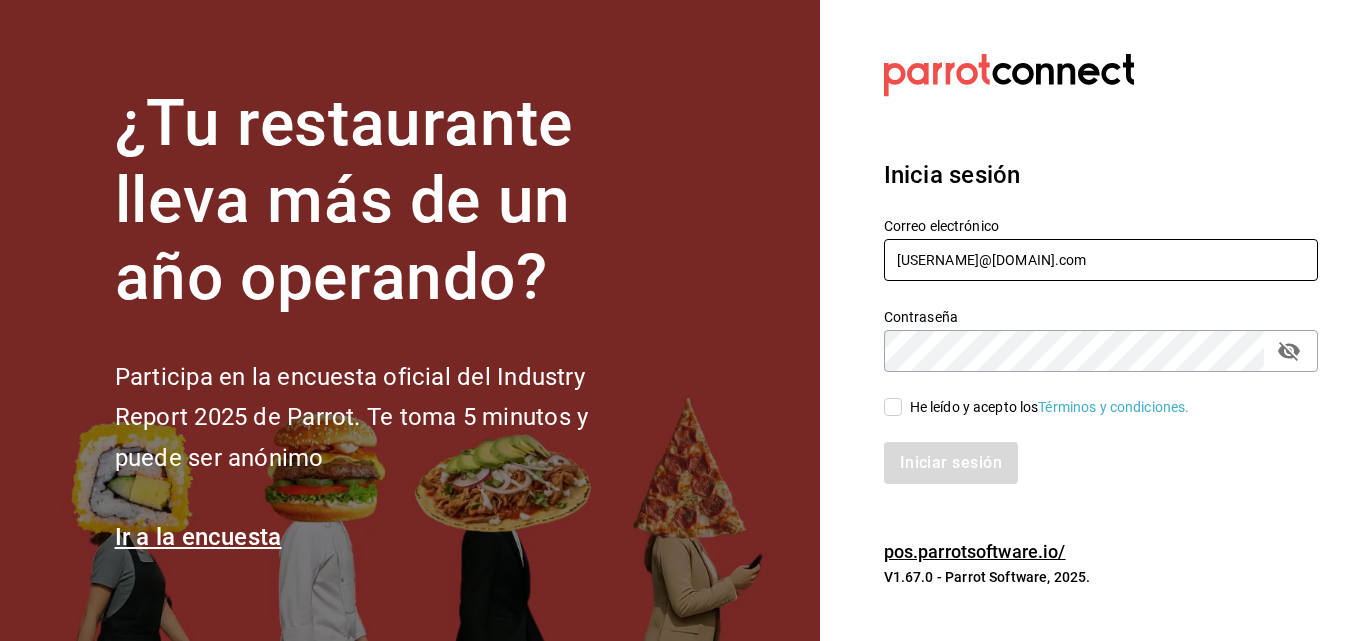 type on "[USERNAME]@[DOMAIN].com" 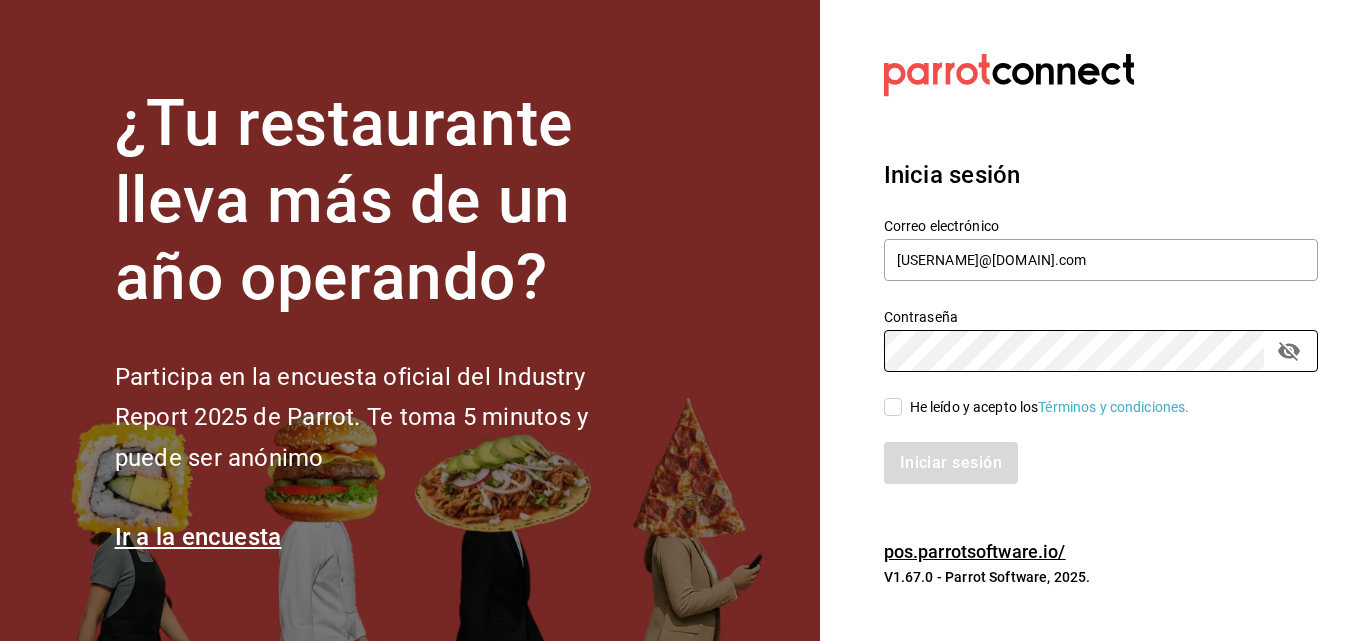 click on "He leído y acepto los  Términos y condiciones." at bounding box center (1089, 395) 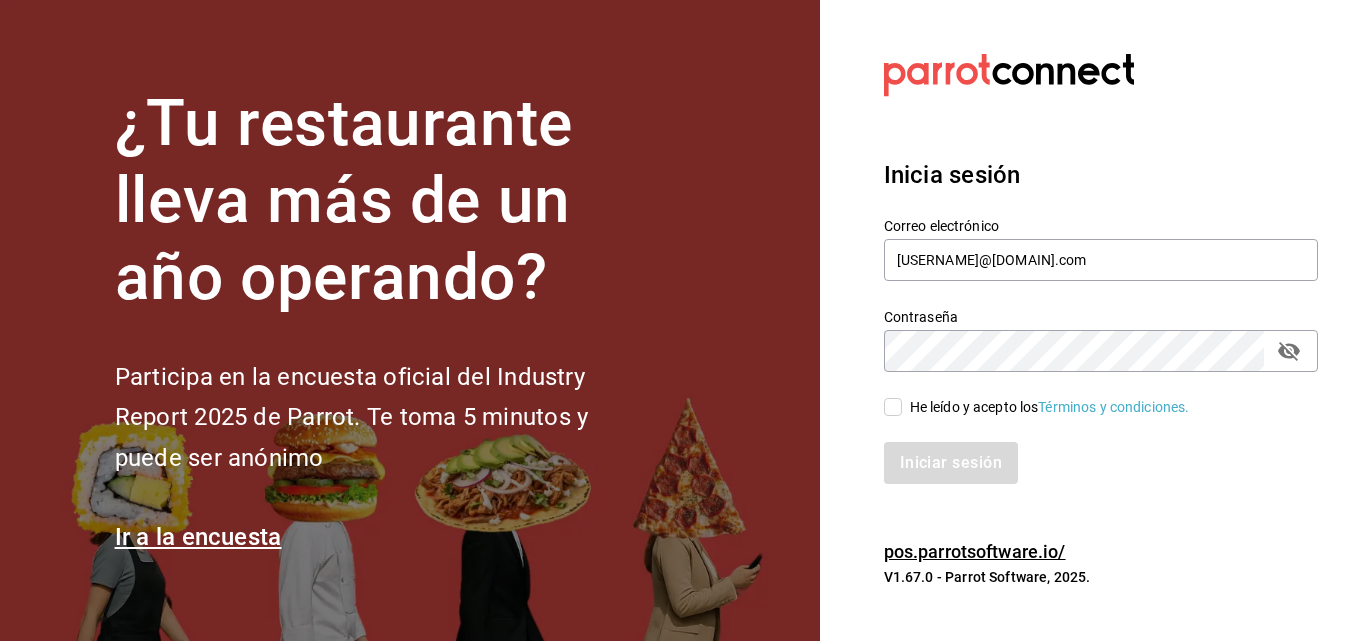click on "He leído y acepto los  Términos y condiciones." at bounding box center [893, 407] 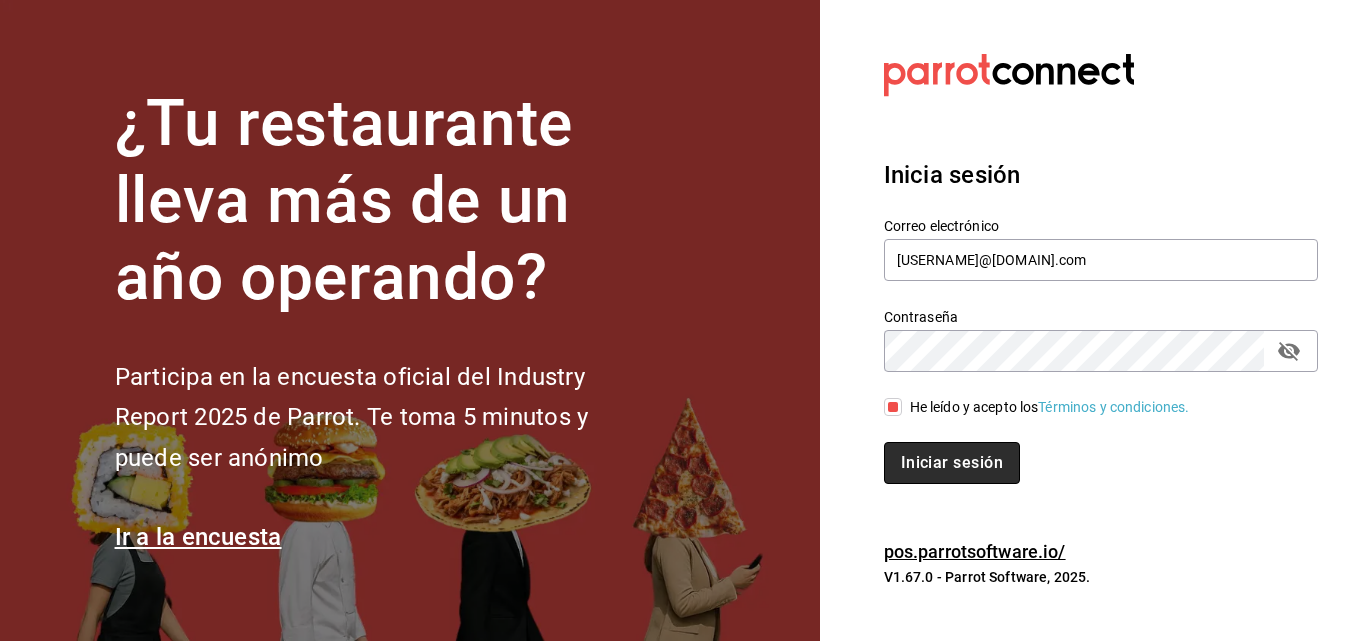 click on "Iniciar sesión" at bounding box center (952, 463) 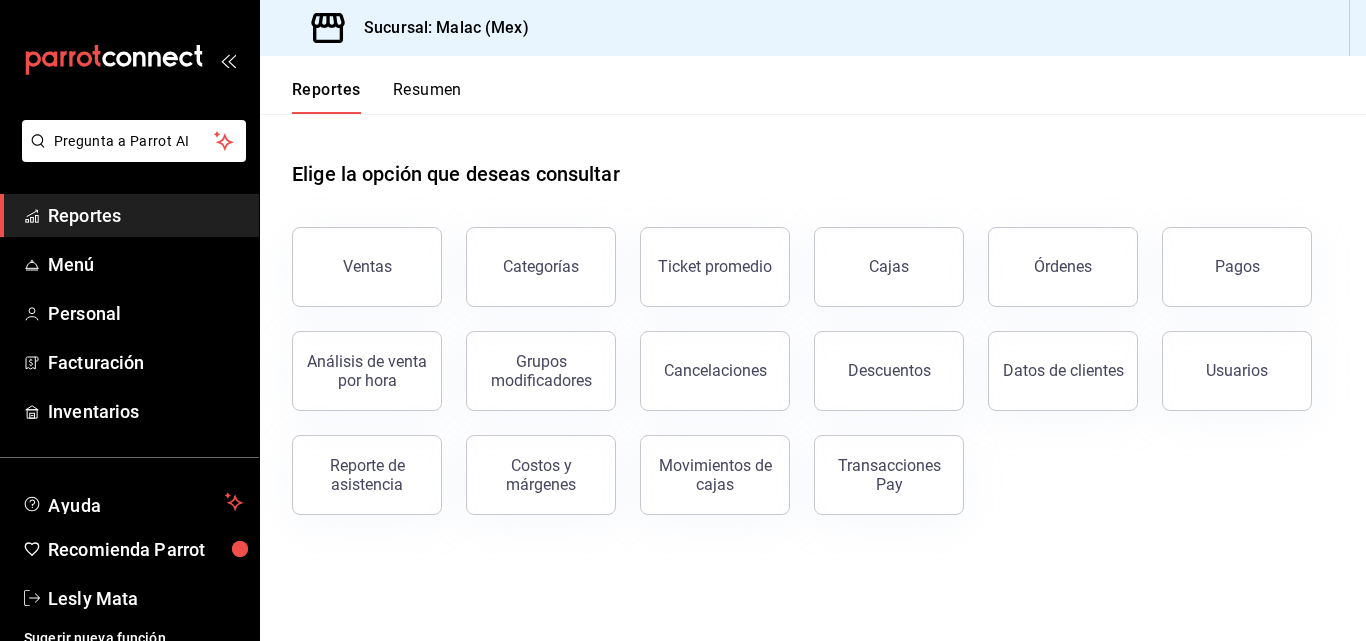 scroll, scrollTop: 0, scrollLeft: 0, axis: both 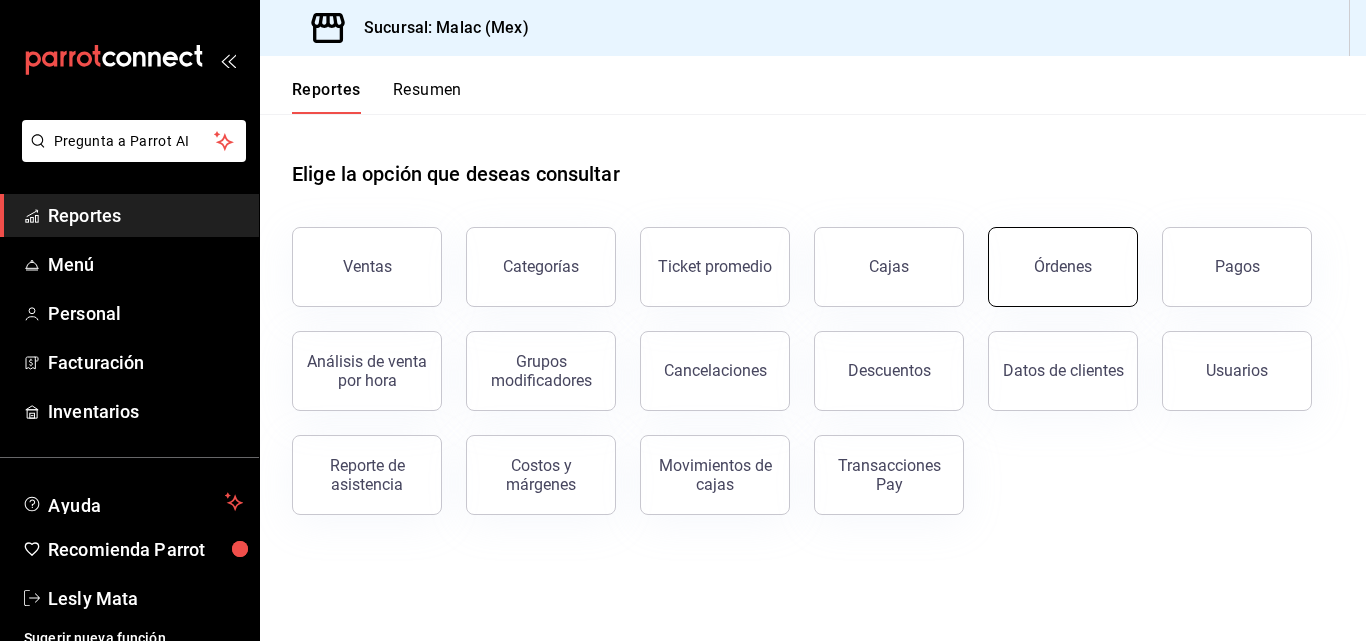 click on "Órdenes" at bounding box center (1063, 267) 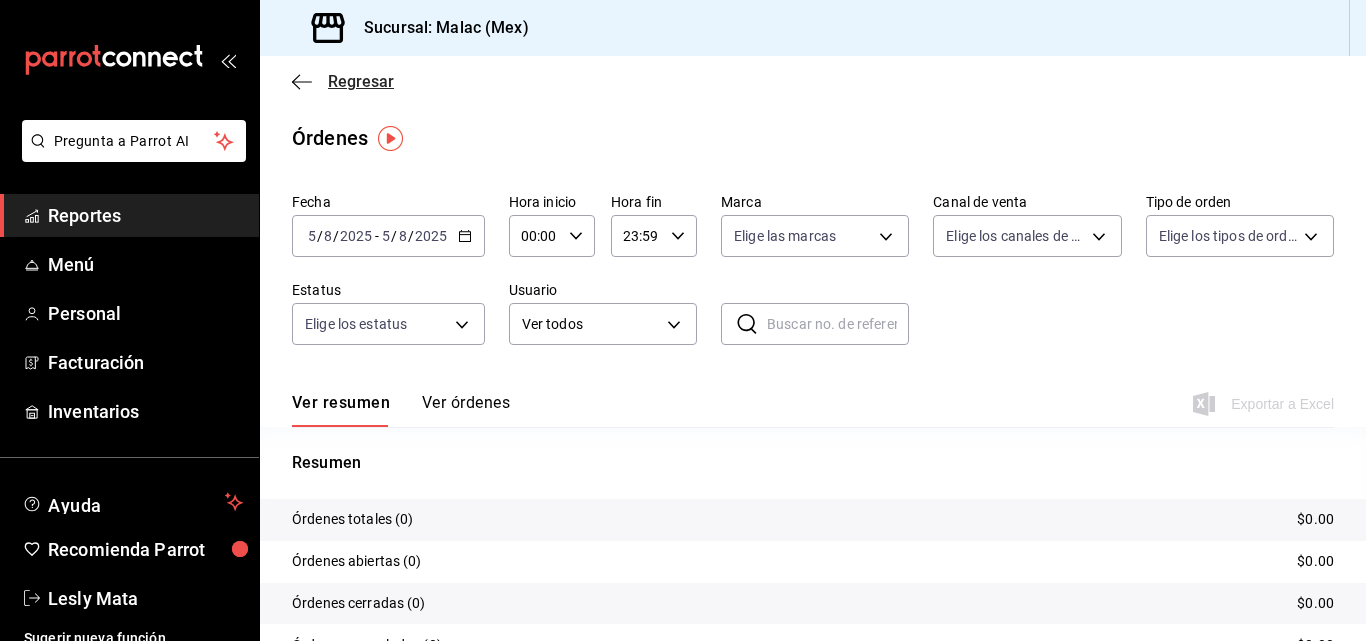 click on "Regresar" at bounding box center (361, 81) 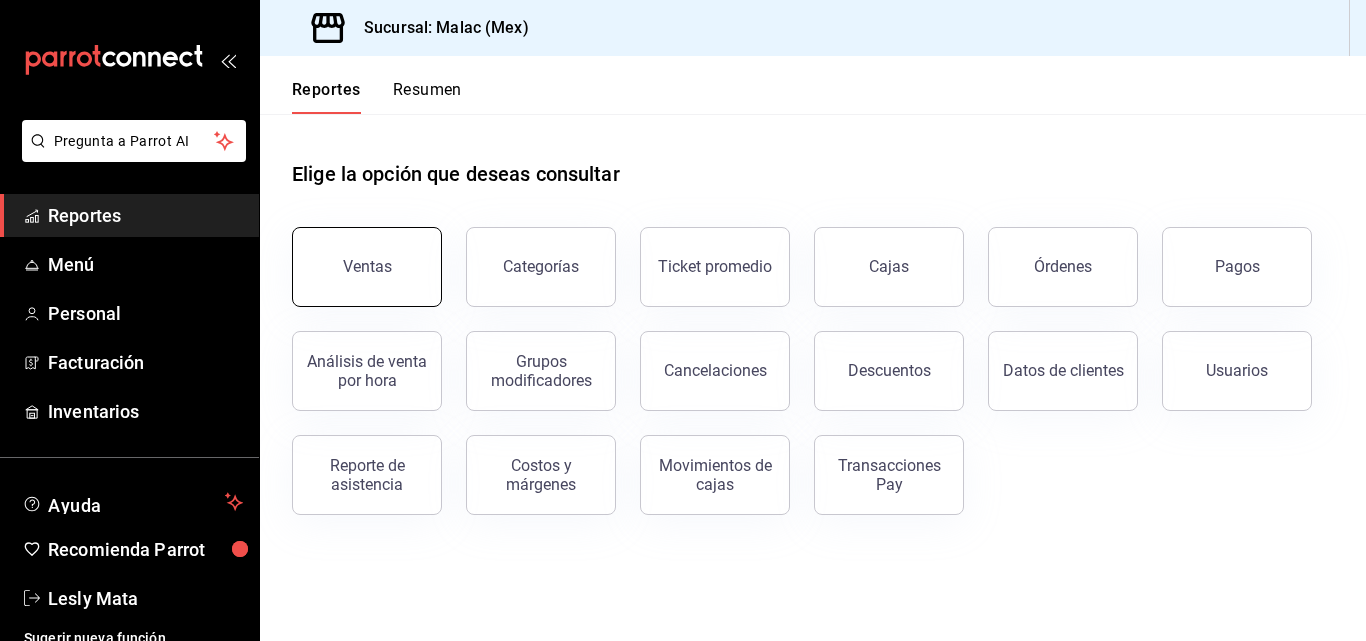 click on "Ventas" at bounding box center [367, 267] 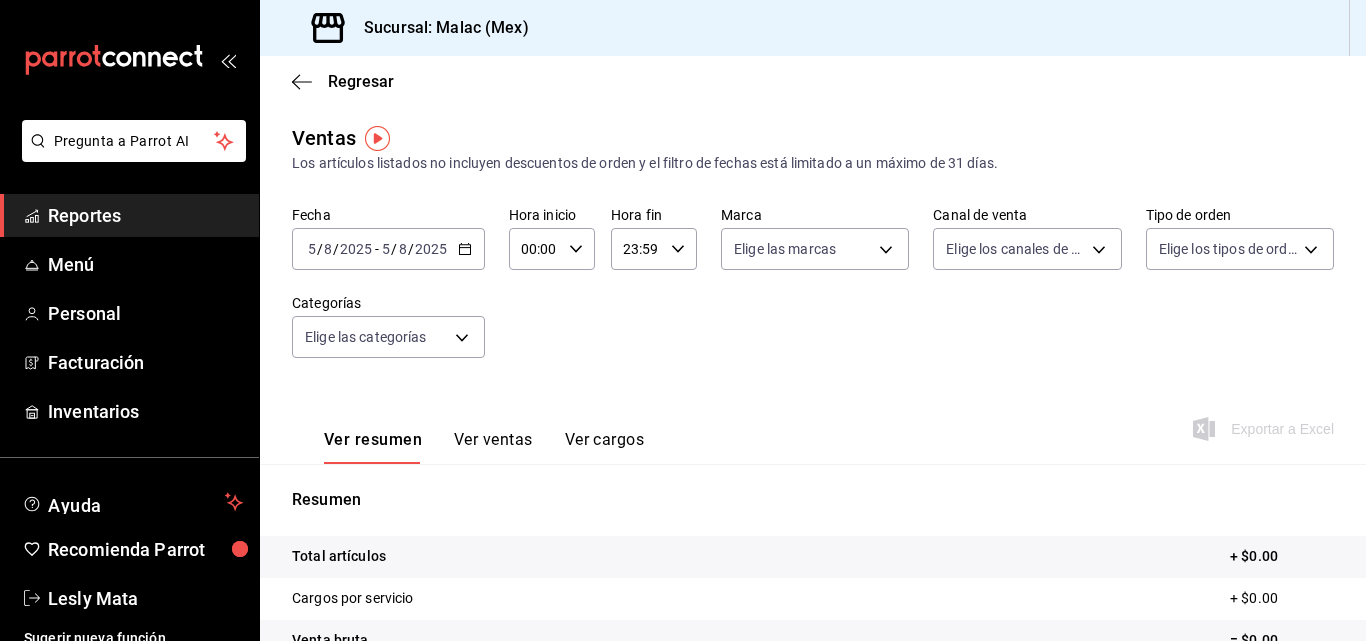 click on "Regresar" at bounding box center [813, 81] 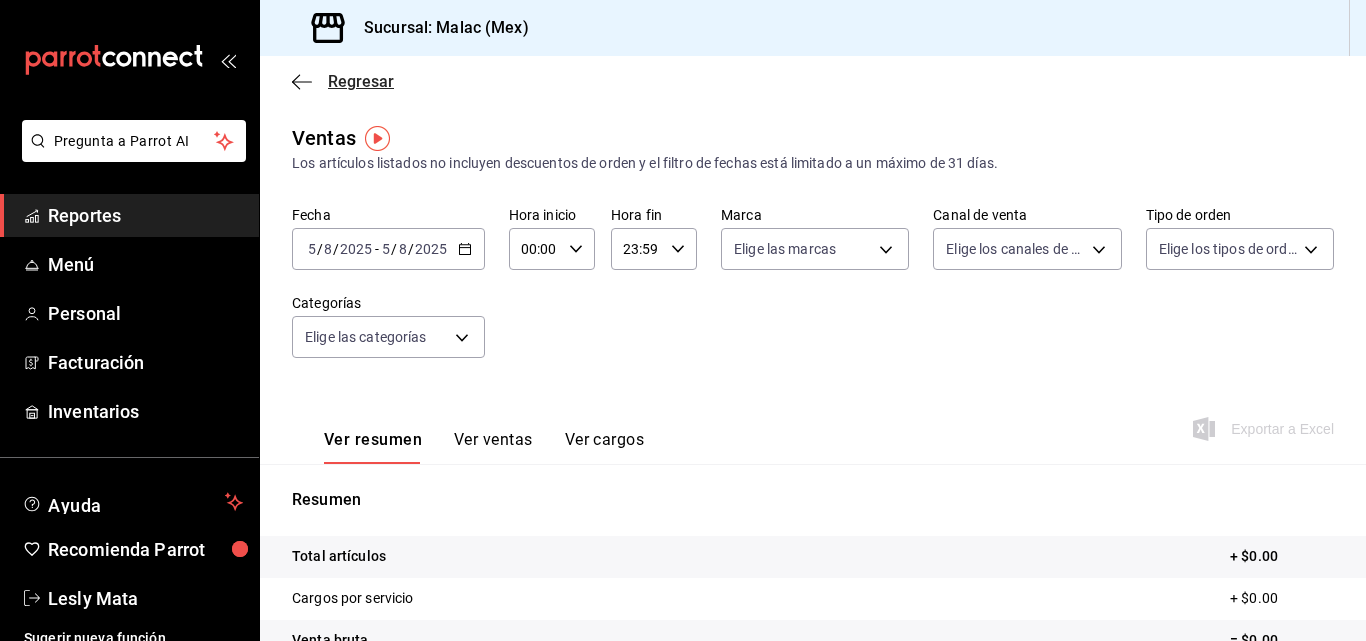 click on "Regresar" at bounding box center [361, 81] 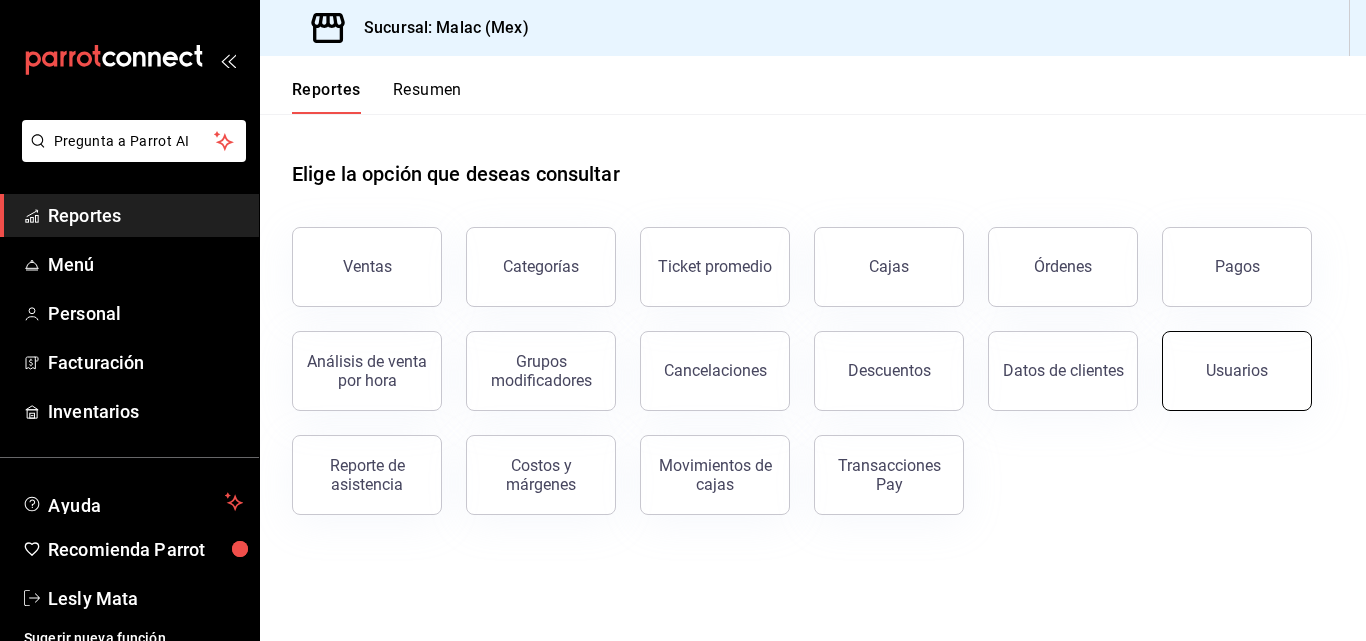 click on "Usuarios" at bounding box center (1237, 371) 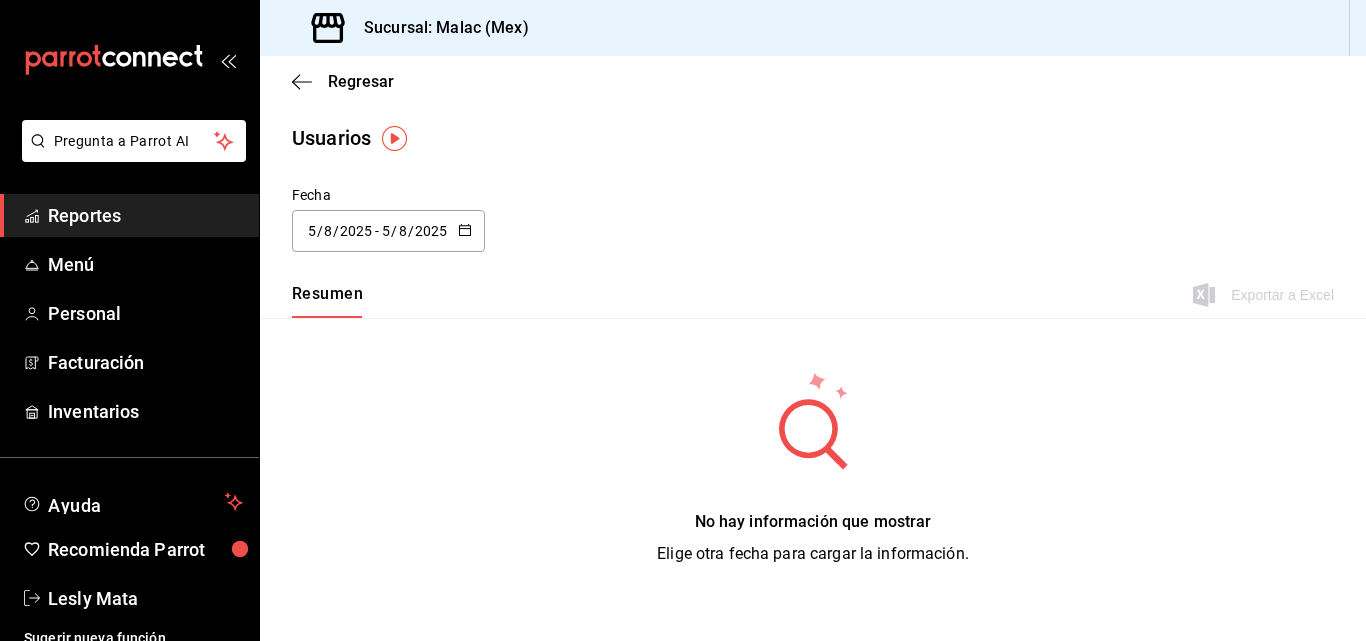 click on "2025" at bounding box center (431, 231) 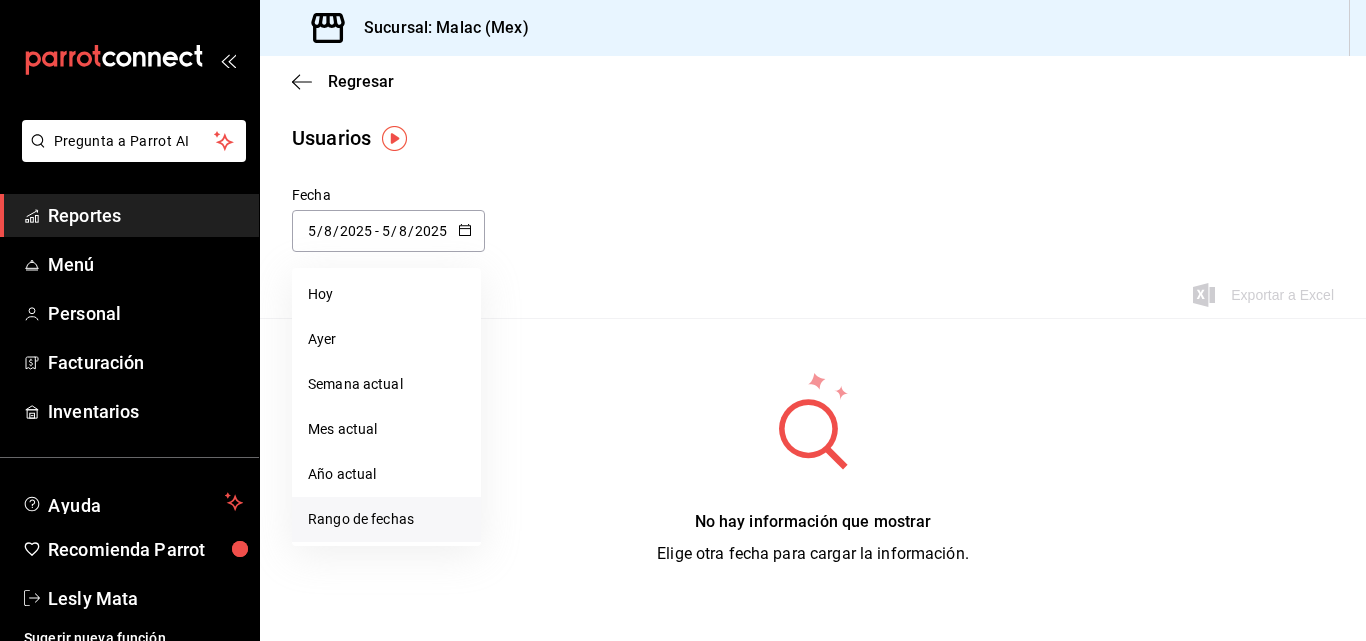 click on "Rango de fechas" at bounding box center (386, 519) 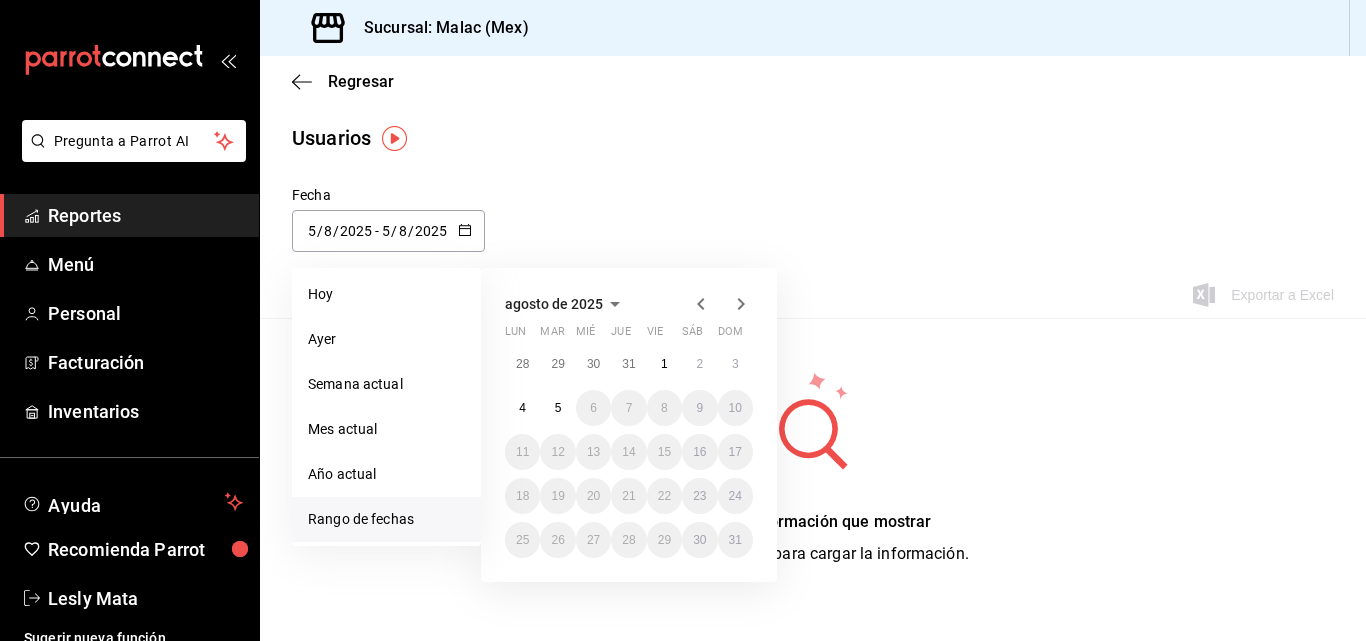 click 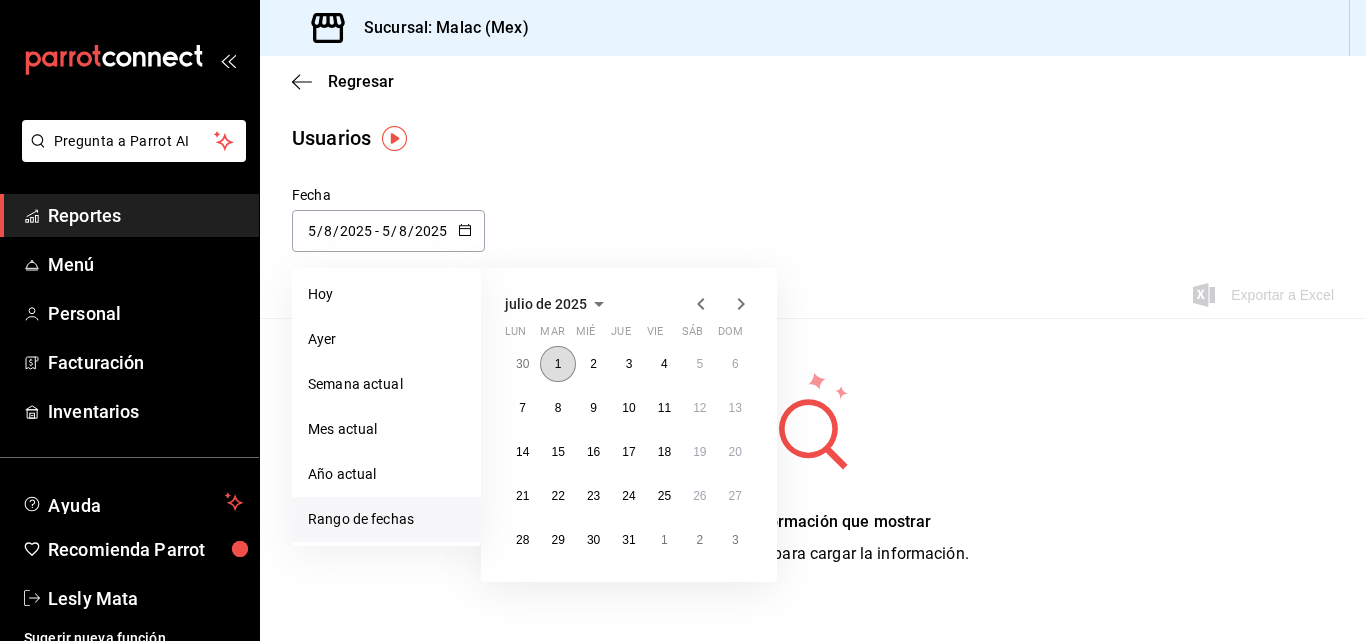click on "1" at bounding box center [558, 364] 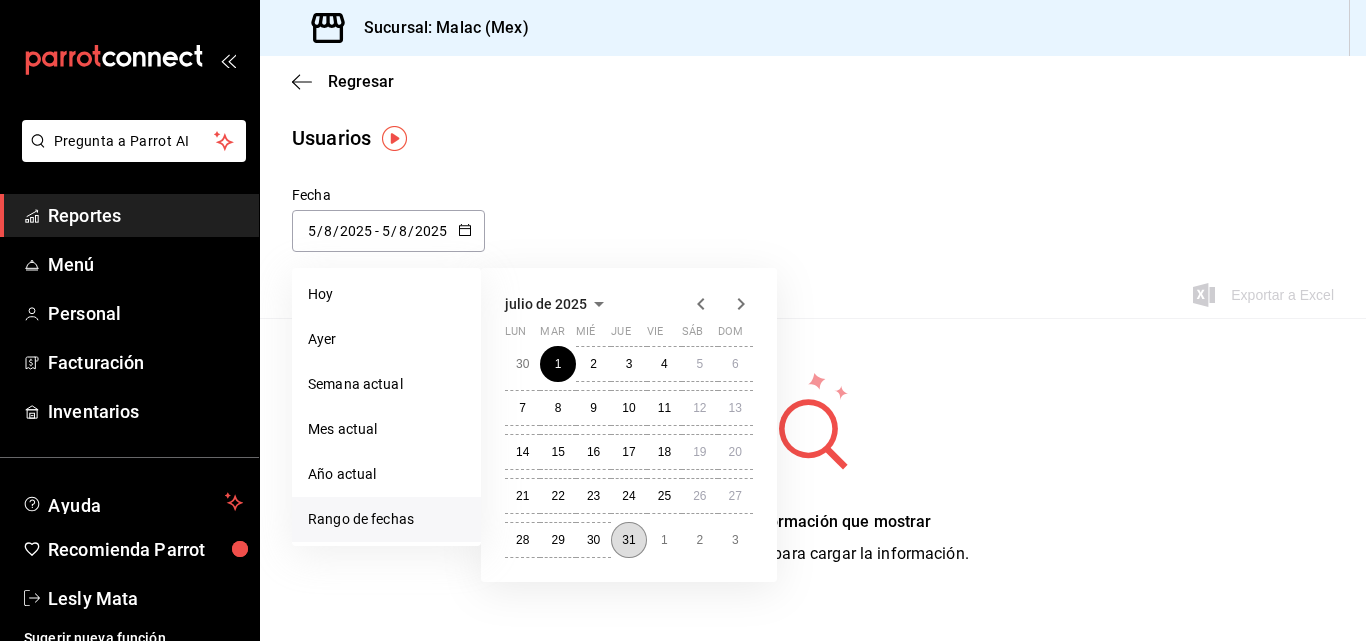click on "31" at bounding box center [628, 540] 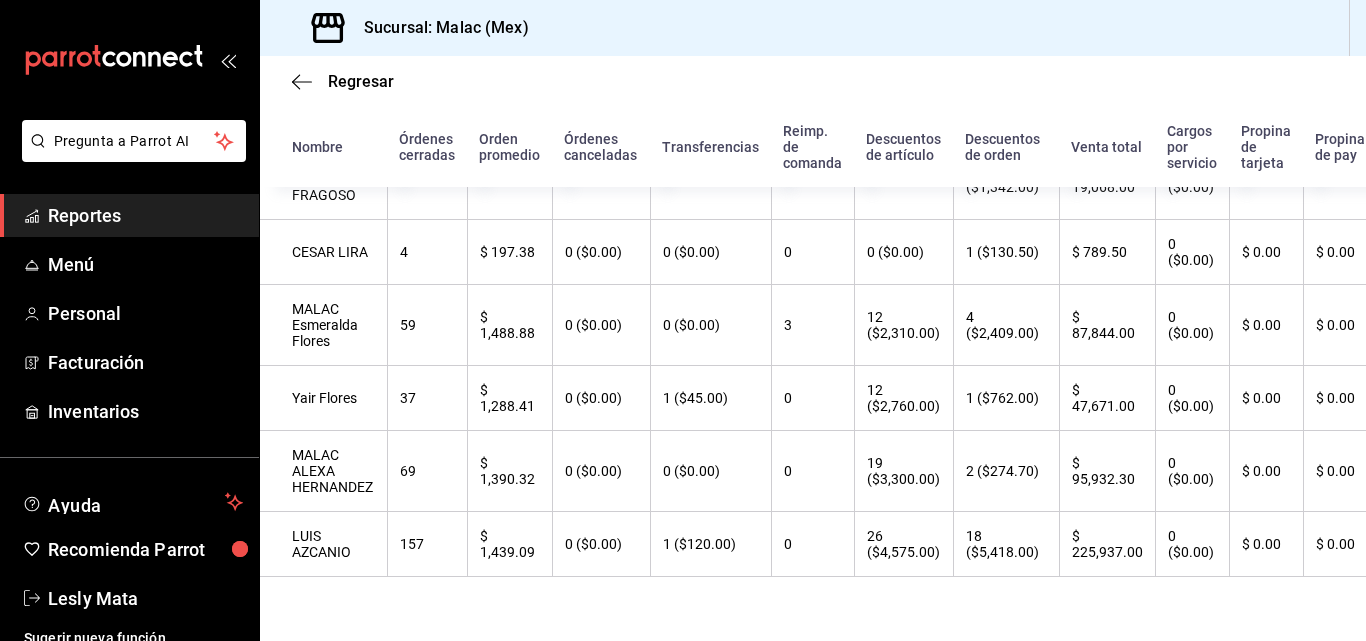 scroll, scrollTop: 1183, scrollLeft: 0, axis: vertical 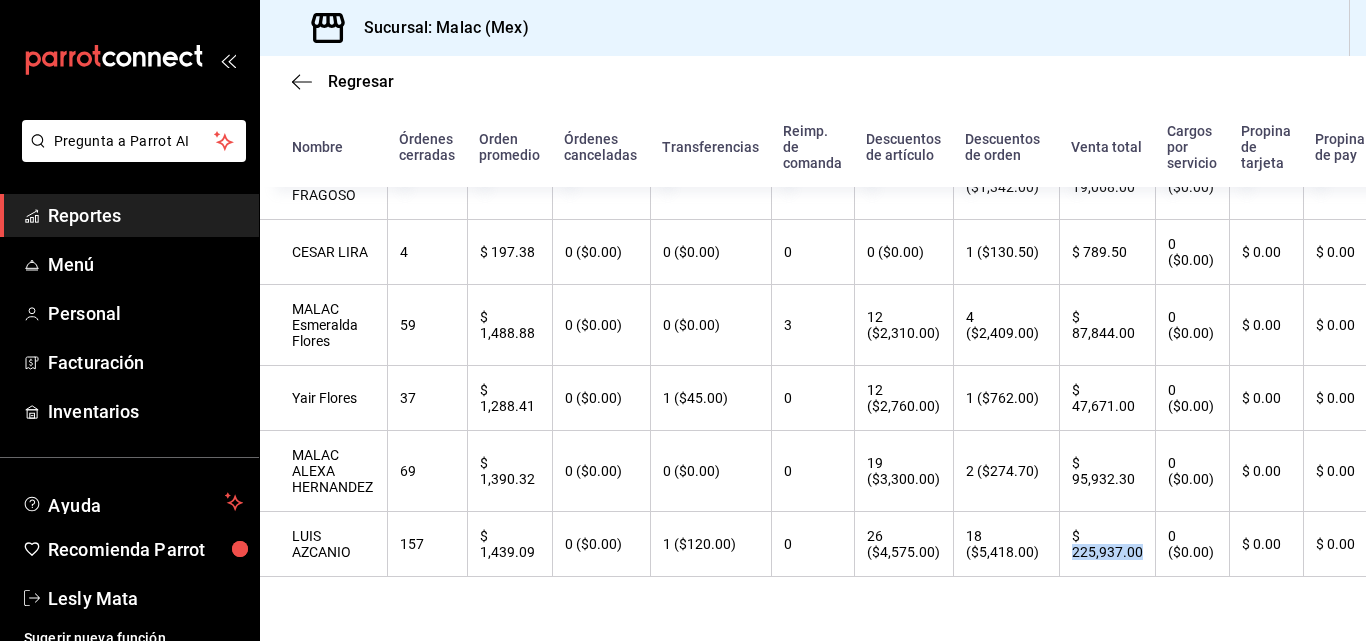 drag, startPoint x: 1131, startPoint y: 534, endPoint x: 1056, endPoint y: 538, distance: 75.10659 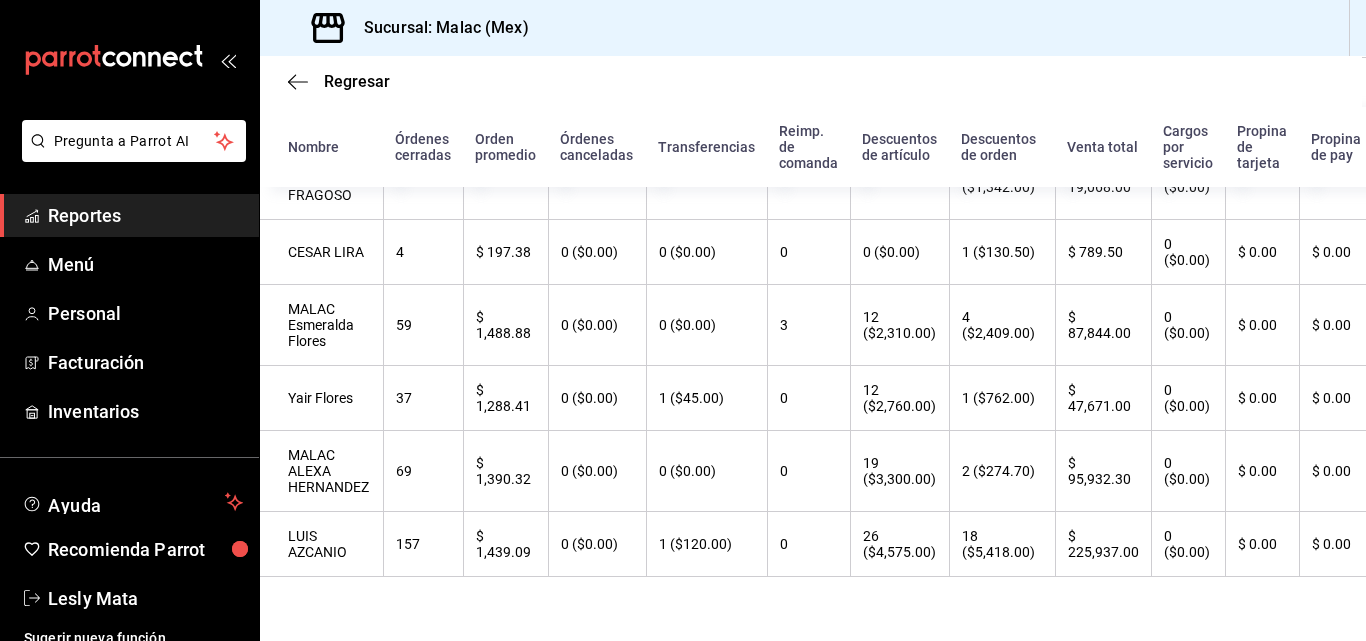 scroll, scrollTop: 1183, scrollLeft: 7, axis: both 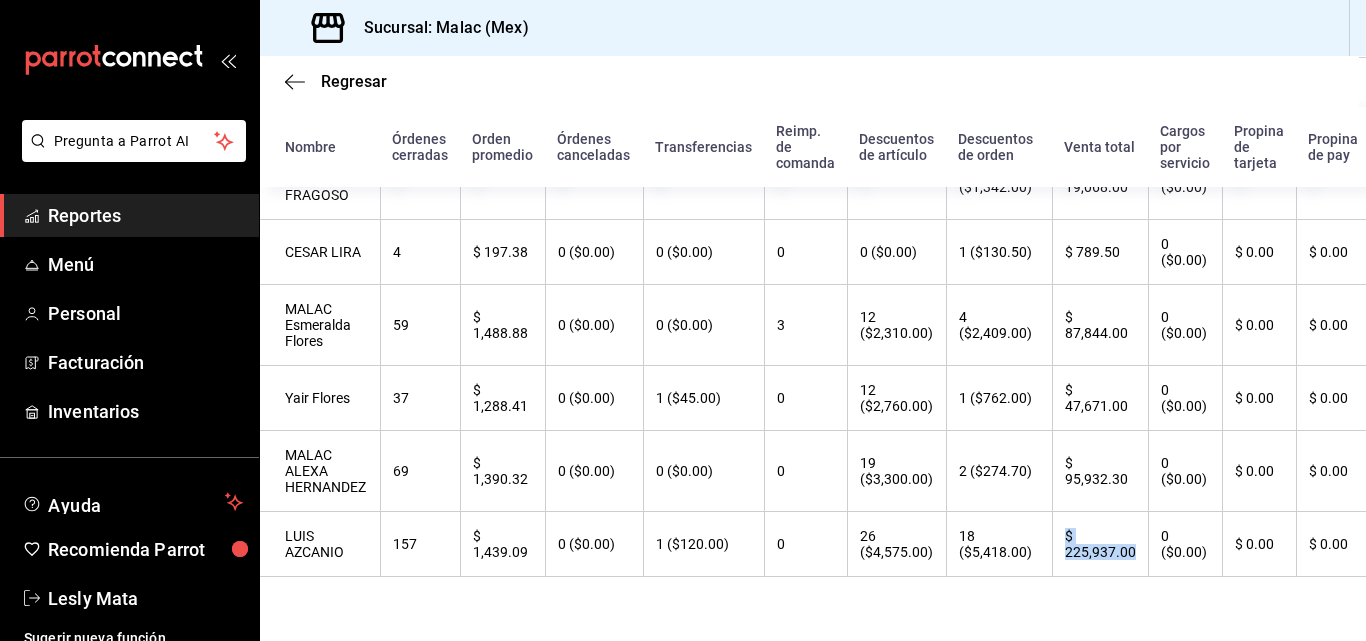 drag, startPoint x: 1043, startPoint y: 512, endPoint x: 1121, endPoint y: 540, distance: 82.8734 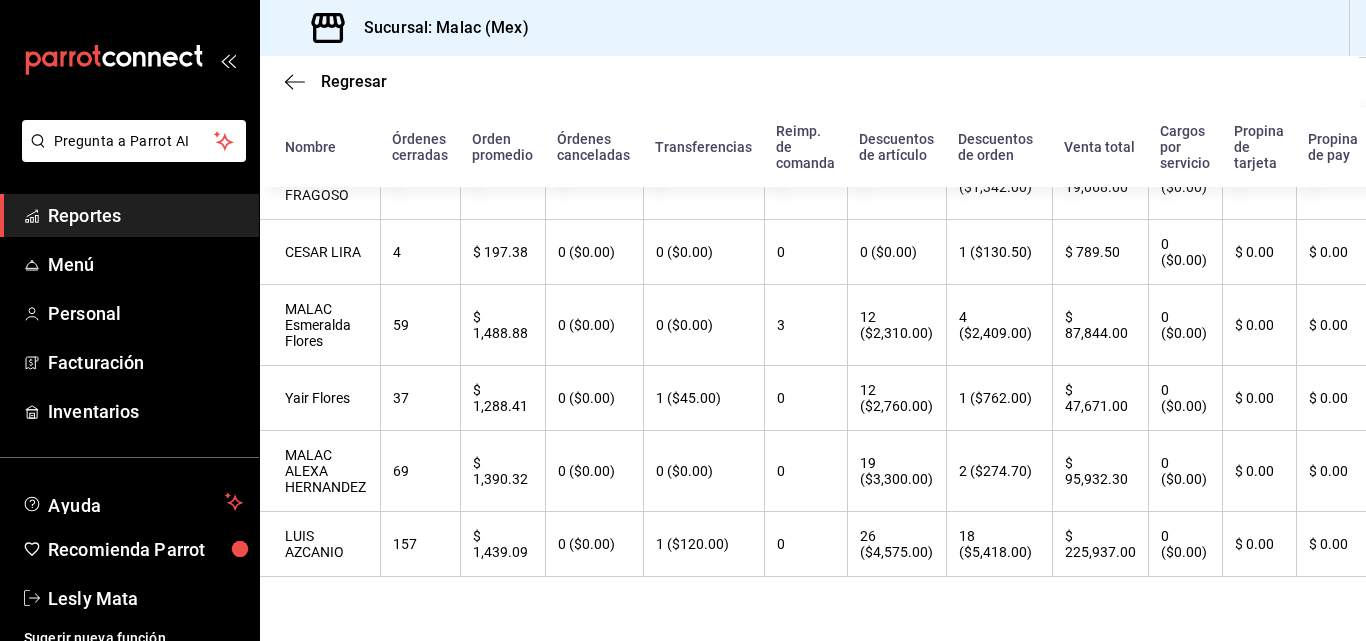 click on "0" at bounding box center (805, 544) 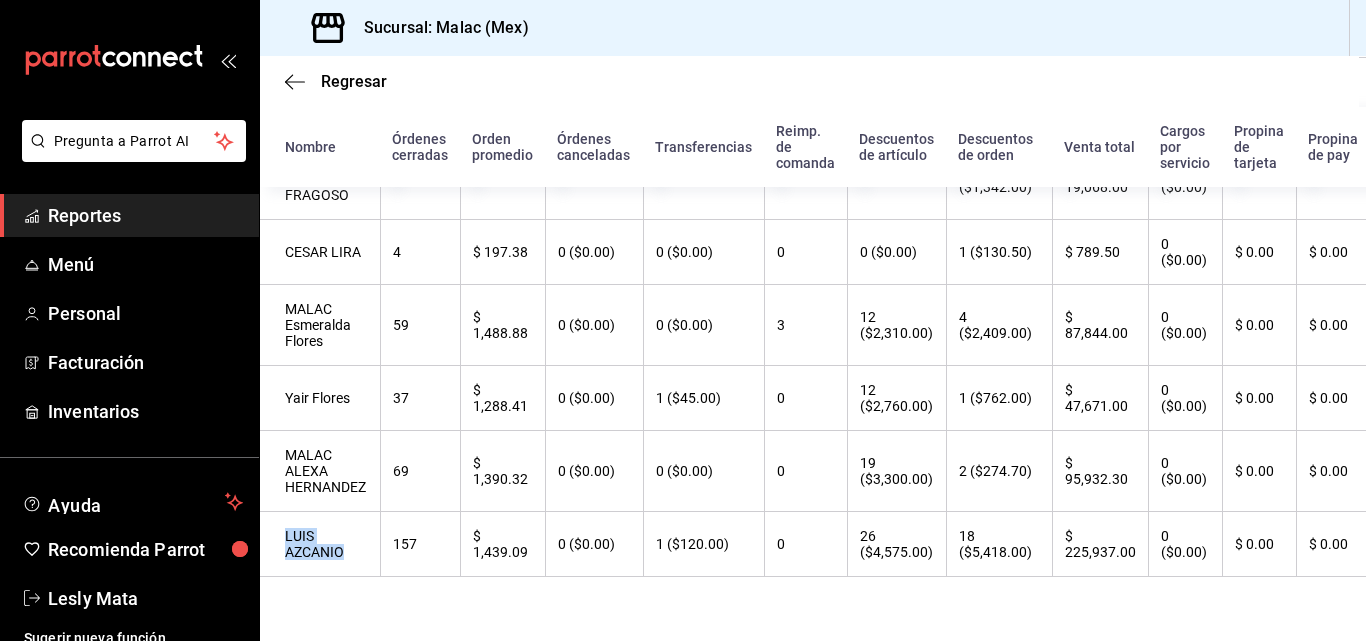 drag, startPoint x: 280, startPoint y: 512, endPoint x: 370, endPoint y: 544, distance: 95.51963 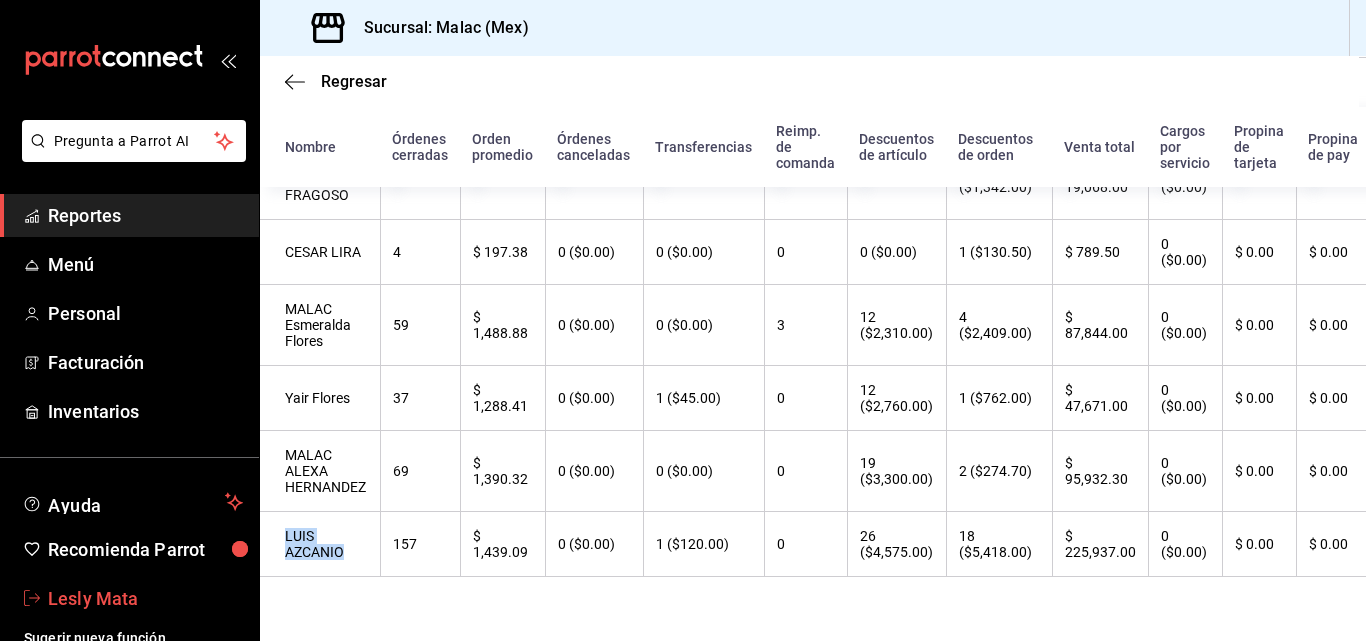 click on "Lesly Mata" at bounding box center [145, 598] 